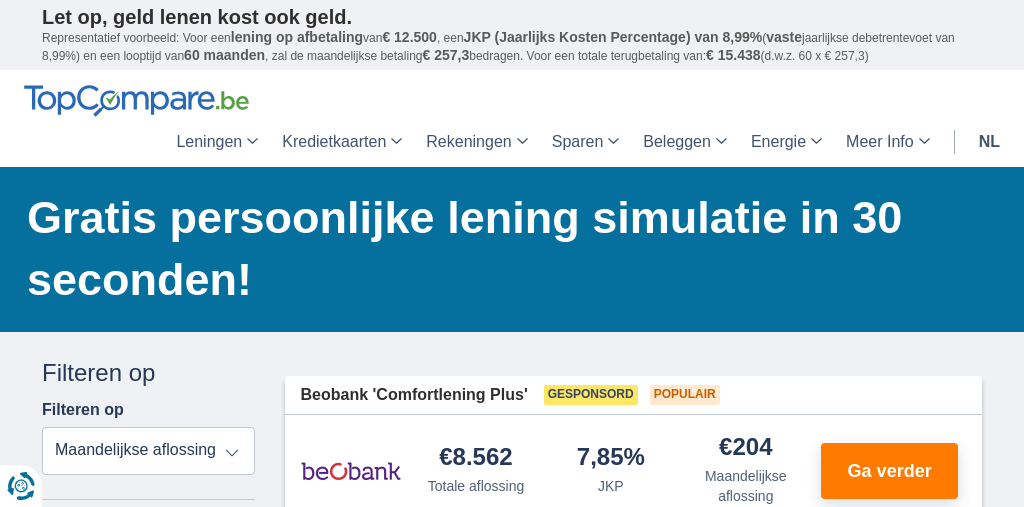scroll, scrollTop: 61, scrollLeft: 0, axis: vertical 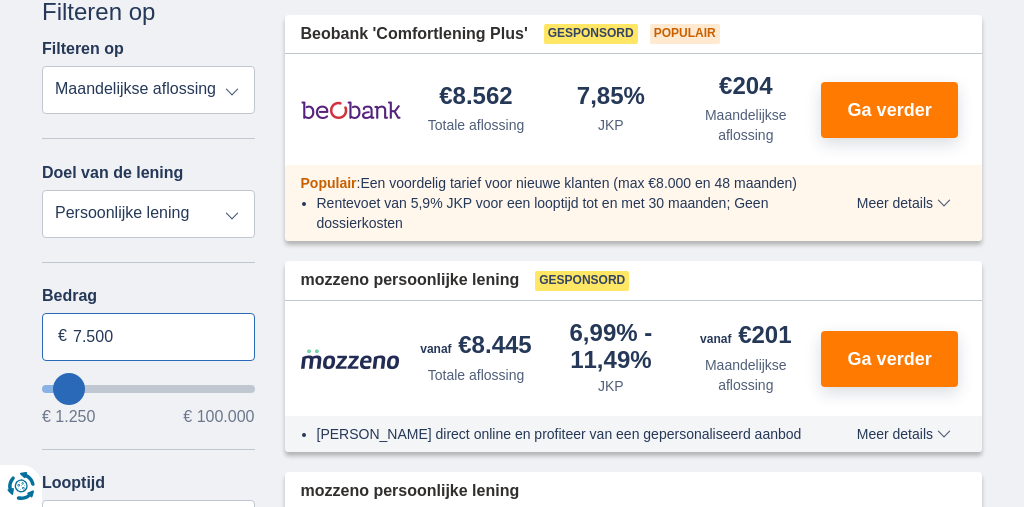 click on "7.500" at bounding box center (148, 337) 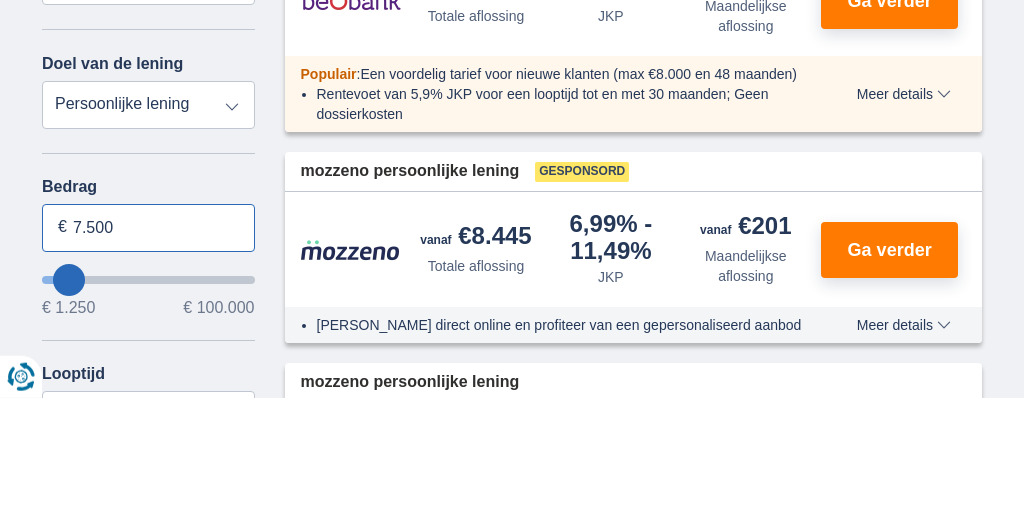 scroll, scrollTop: 361, scrollLeft: 0, axis: vertical 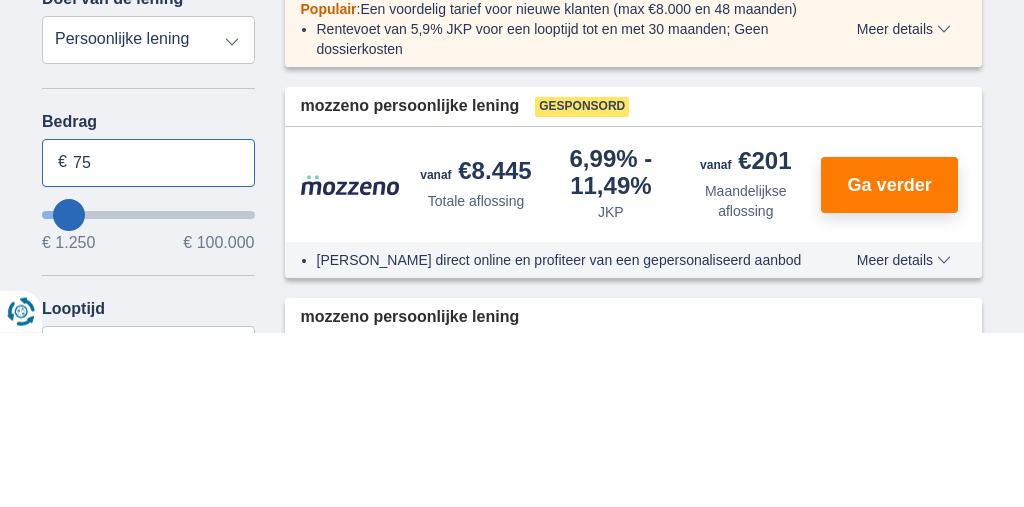 type on "7" 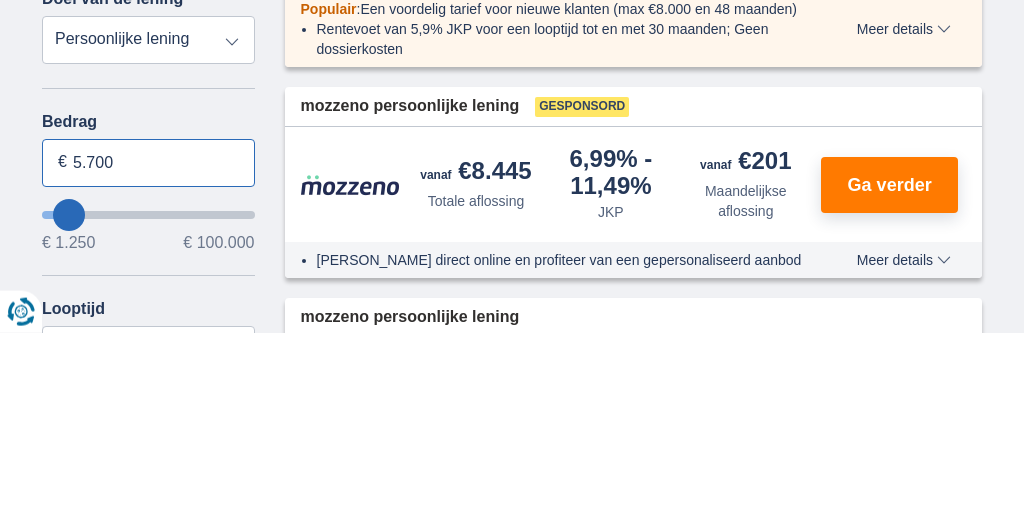 type on "5.700" 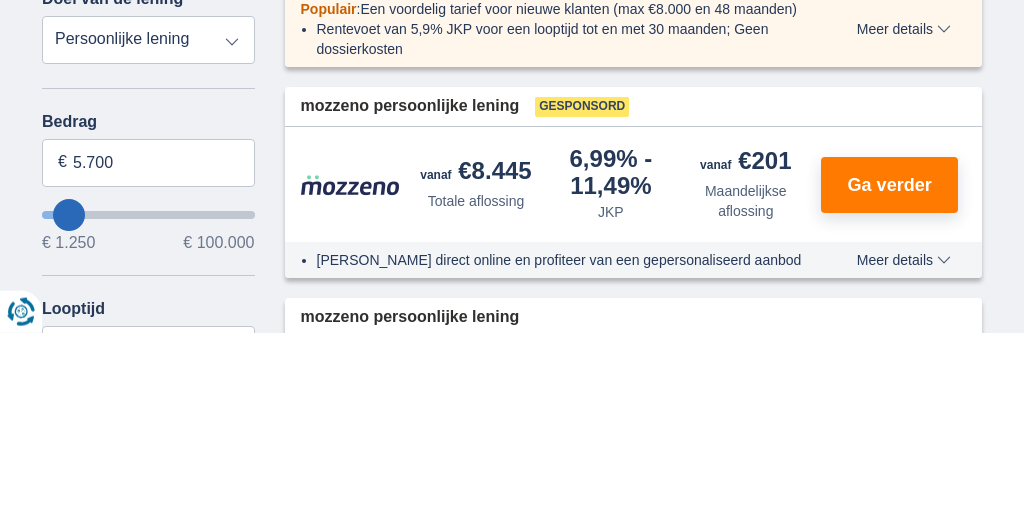 click on "×
widget.non-eligible-application.title
widget.non-eligible-application.text
non-eligible-application.overlay.left
non-eligible-application.overlay.right
×
cc.checkout.REJECTED.headline
cc.REJECTED
cc.REJECTED.button
Sorteer
Totale aflossing
JKP
Maandelijkse aflossing
Filter
Annuleren
Filters
Filteren op
Filteren op
Totale aflossing
JKP
Maandelijkse aflossing
Doel van de lening
Persoonlijke lening
Auto
Moto / fiets
Mobilhome / caravan
Renovatie
Energie
Schuldconsolidatie
Studie
Vakantie
Huwelijk
Meubelen
Elektronica
Meest Populair
Geldreserve
Type voertuig
Klassiek
Eco
Leeftijd voertuig
Nieuw
0-1 jaar
1-2 jaar
2-3 jaar
3-4 jaar
4-5 jaar
5+ jaar" at bounding box center [512, 1397] 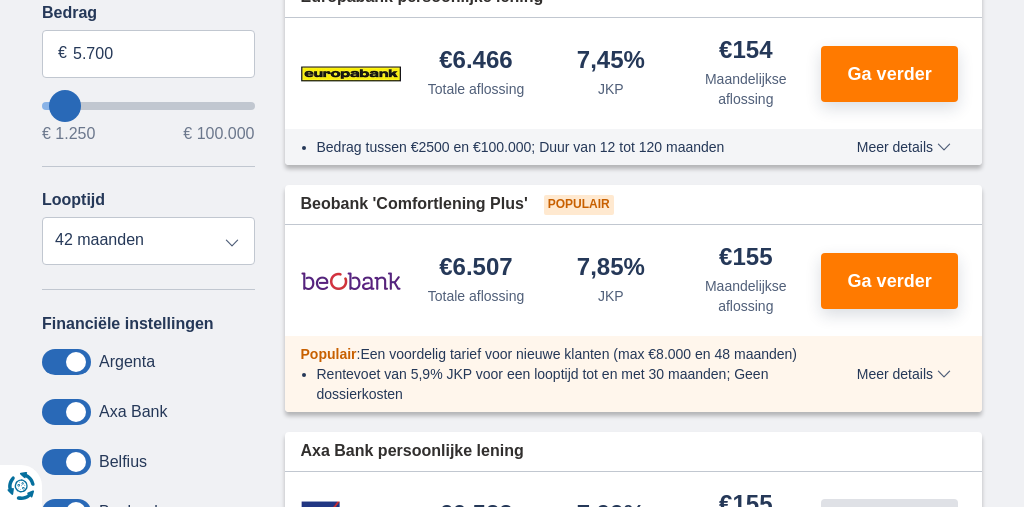 scroll, scrollTop: 642, scrollLeft: 0, axis: vertical 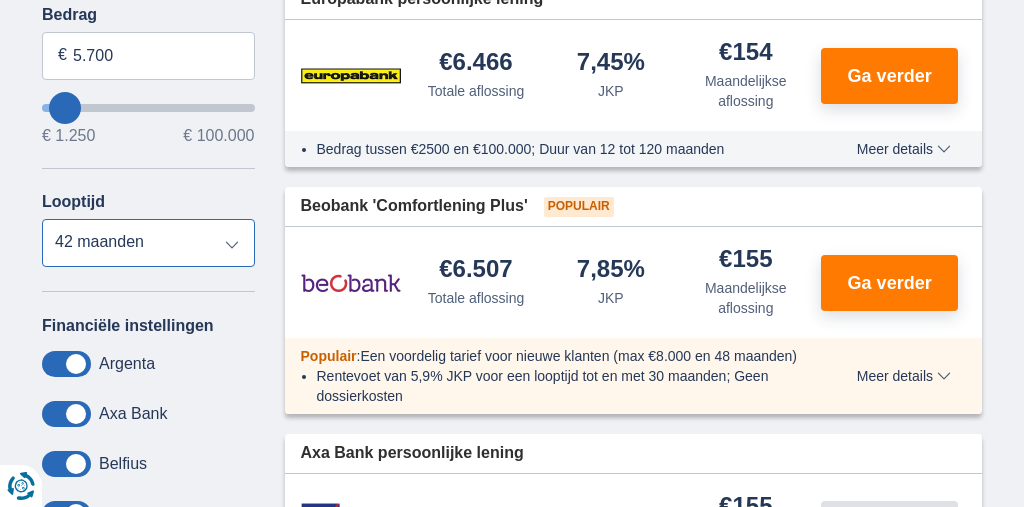 click on "12 maanden
18 maanden
24 maanden
30 maanden
36 maanden
42 maanden" at bounding box center (148, 243) 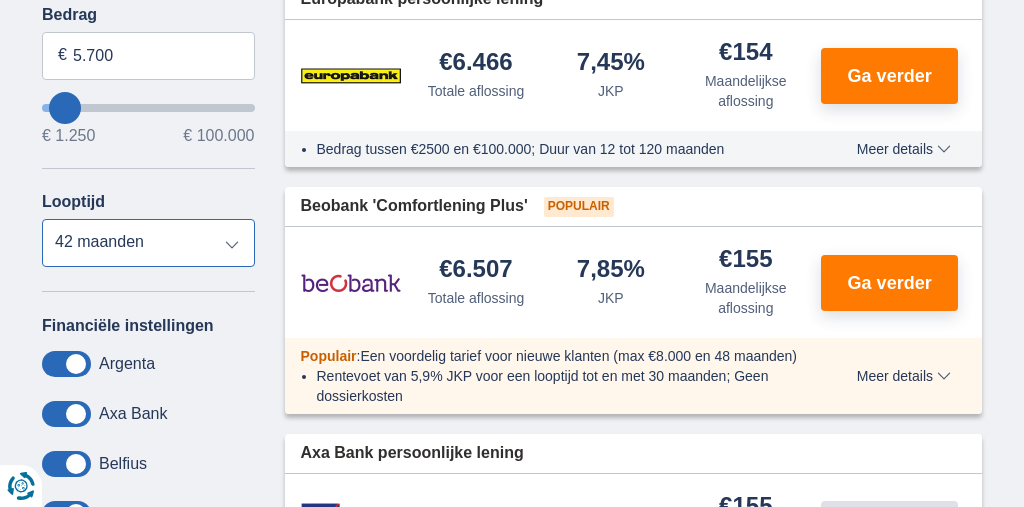 select on "36" 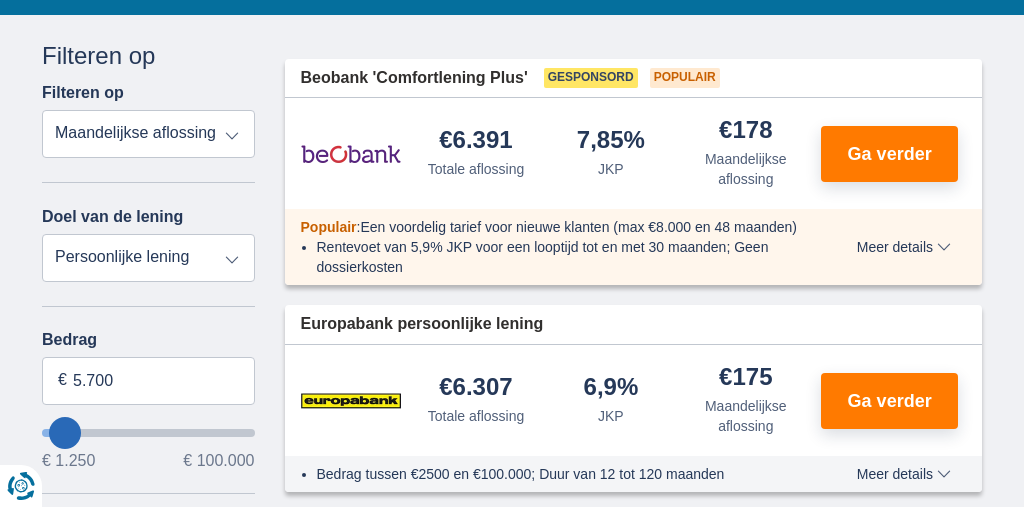 scroll, scrollTop: 316, scrollLeft: 0, axis: vertical 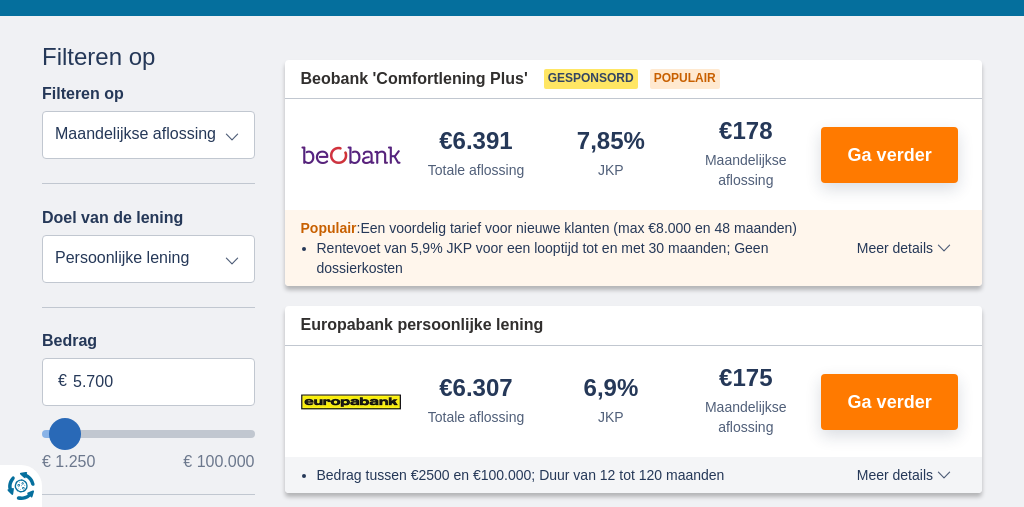 click on "Persoonlijke lening
Auto
Moto / fiets
Mobilhome / caravan
Renovatie
Energie
Schuldconsolidatie
Studie
Vakantie
Huwelijk
Meubelen
Elektronica
Meest Populair
Geldreserve" at bounding box center [148, 259] 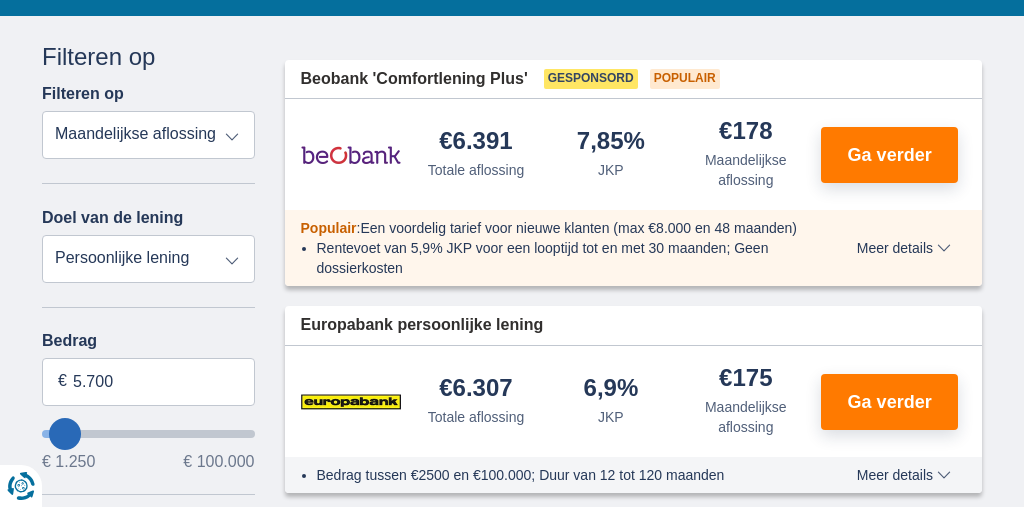 select on "moto" 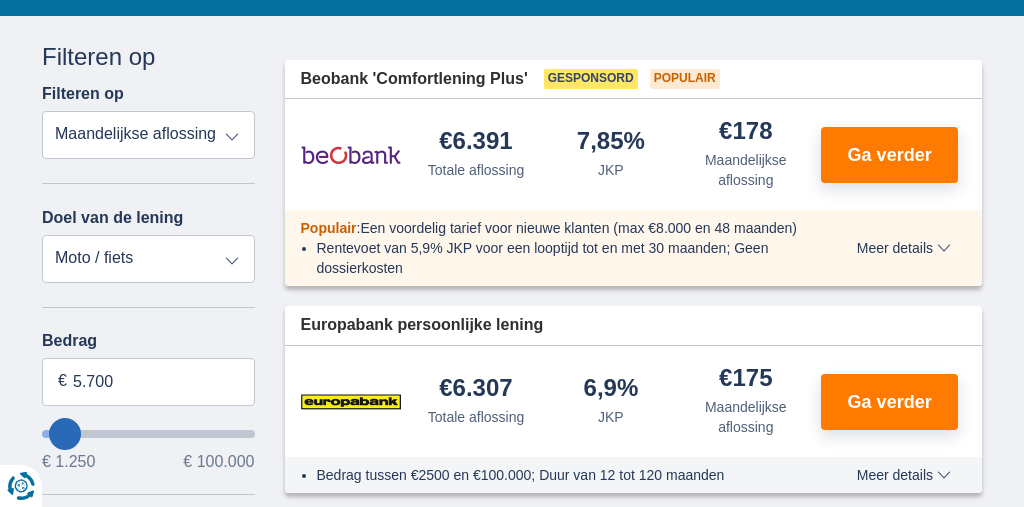 type on "15.000" 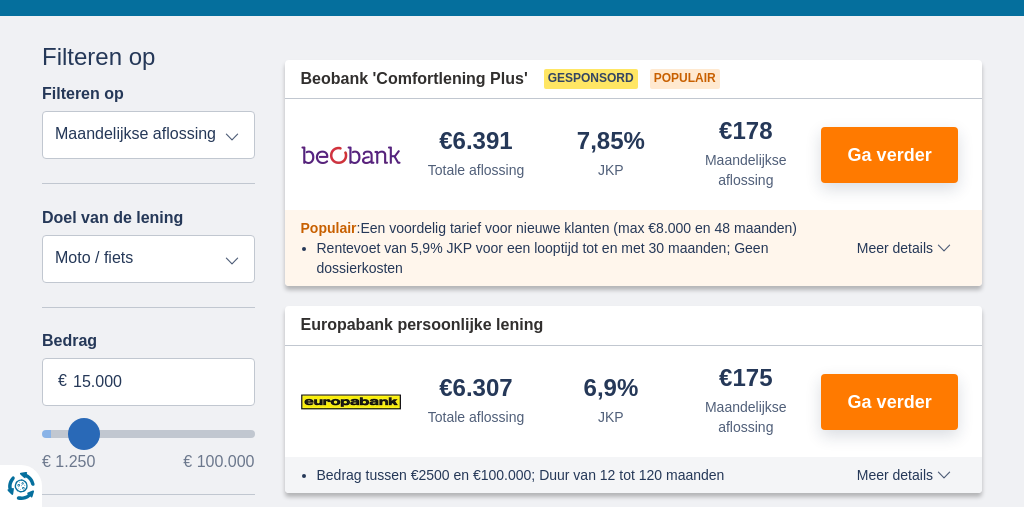 select on "60" 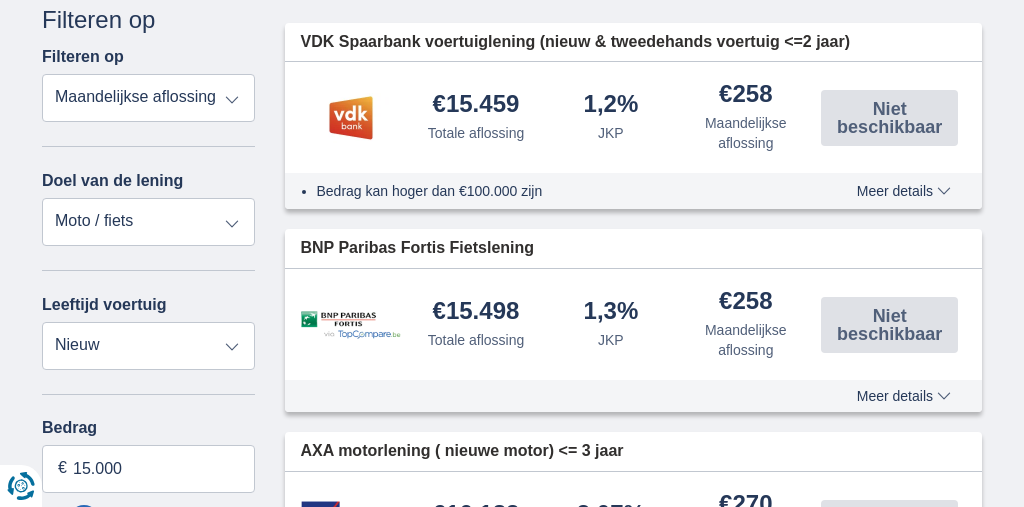 scroll, scrollTop: 355, scrollLeft: 0, axis: vertical 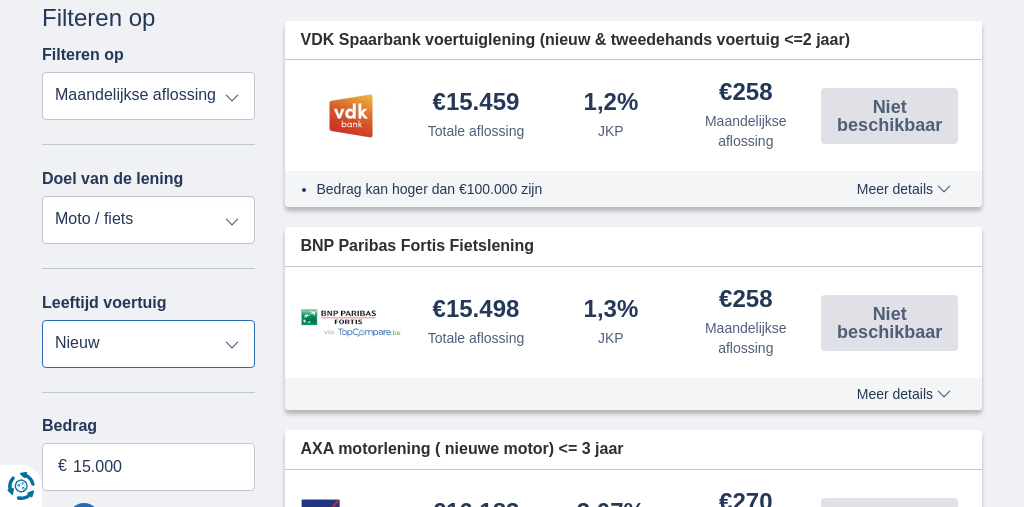 click on "Nieuw
0-1 jaar
1-2 jaar
2-3 jaar
3-4 jaar
4-5 jaar
5+ jaar" at bounding box center [148, 344] 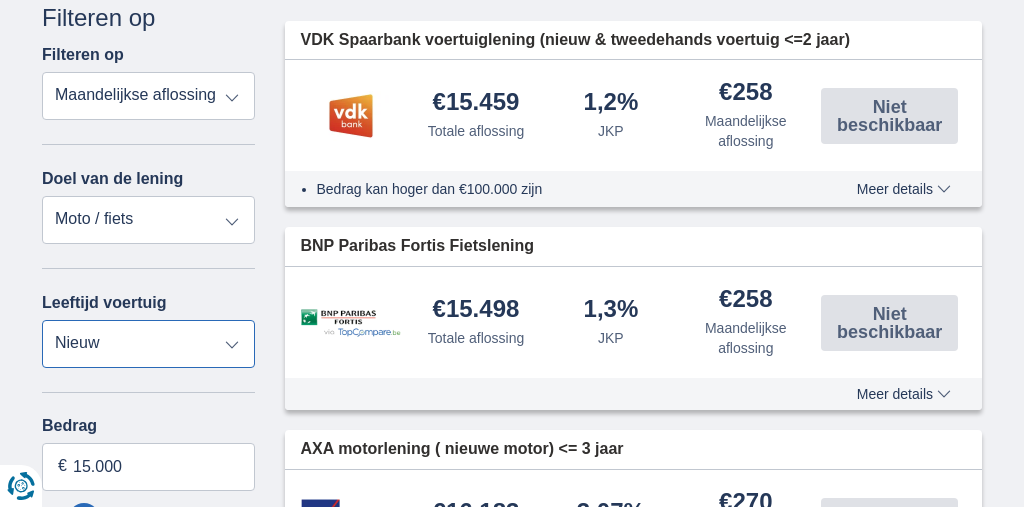 select on "5+" 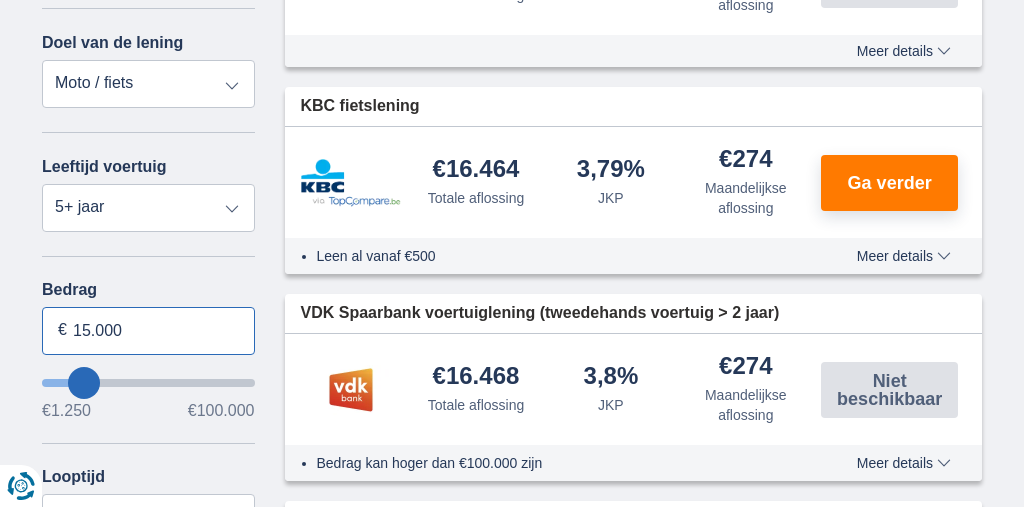 click on "15.000" at bounding box center [148, 331] 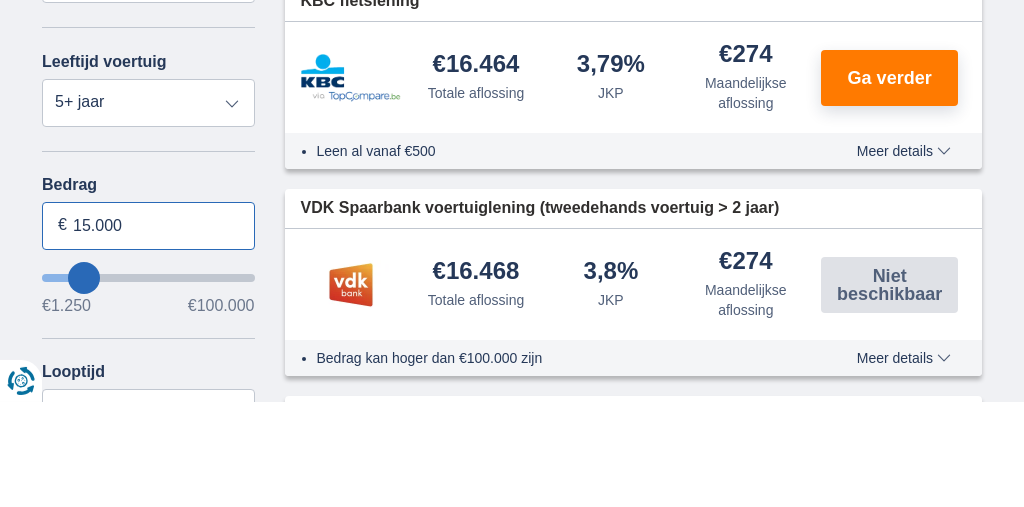scroll, scrollTop: 491, scrollLeft: 0, axis: vertical 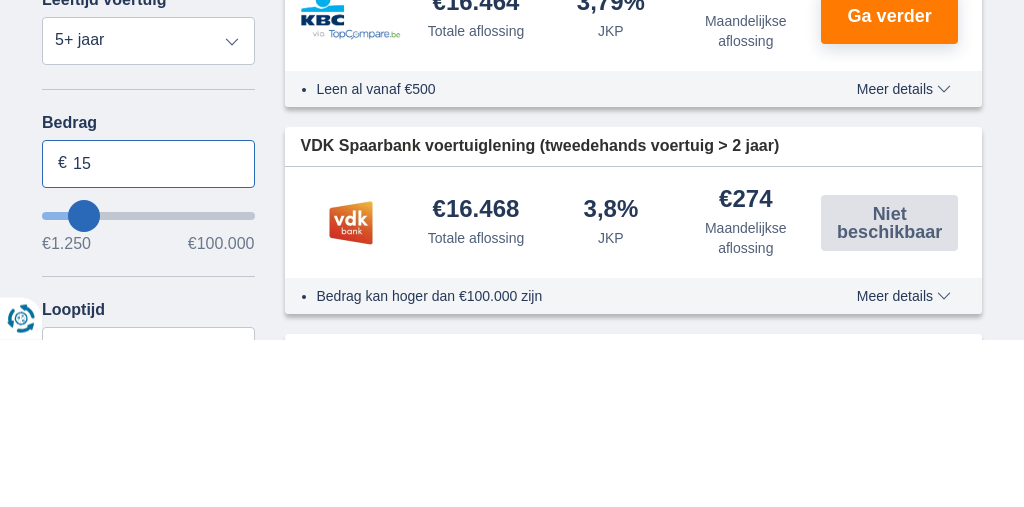 type on "1" 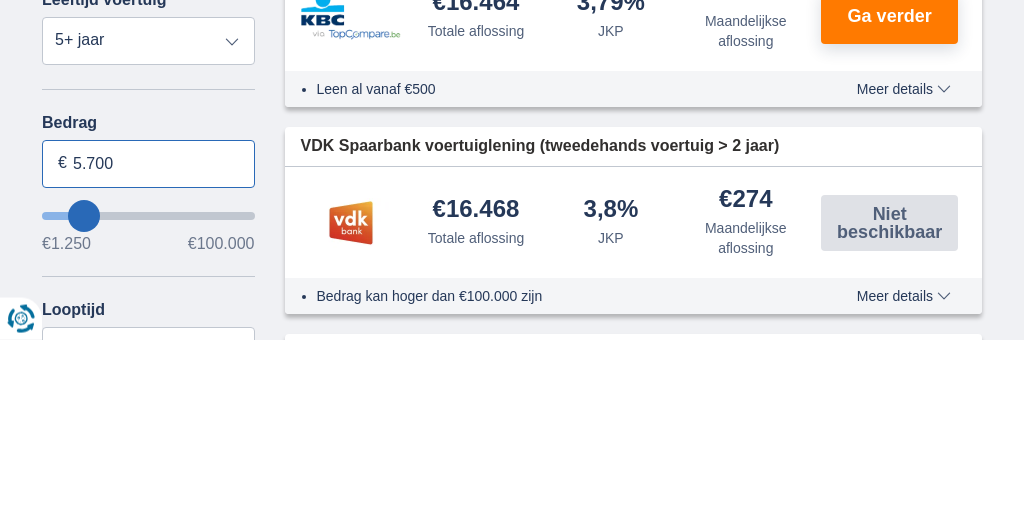 type on "5.700" 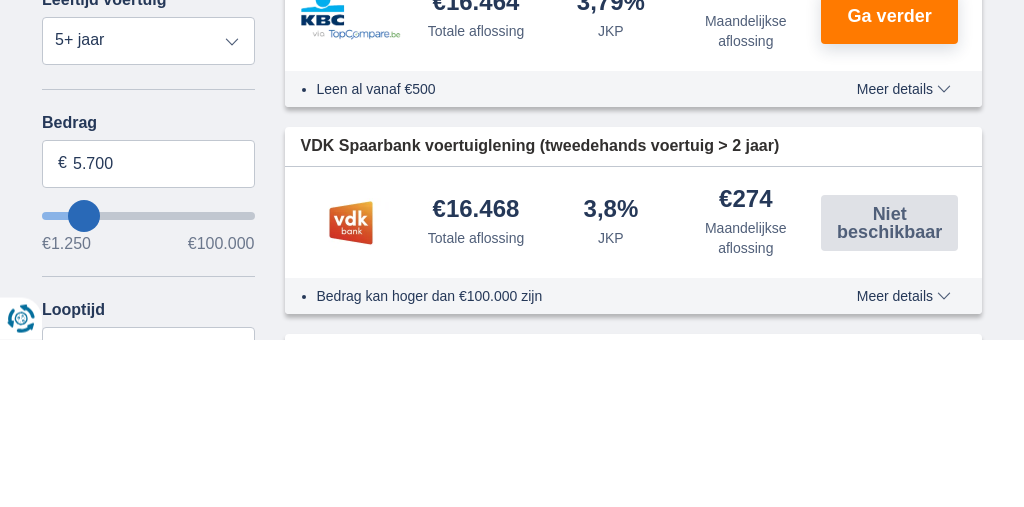 click on "Bedrag" at bounding box center [148, 290] 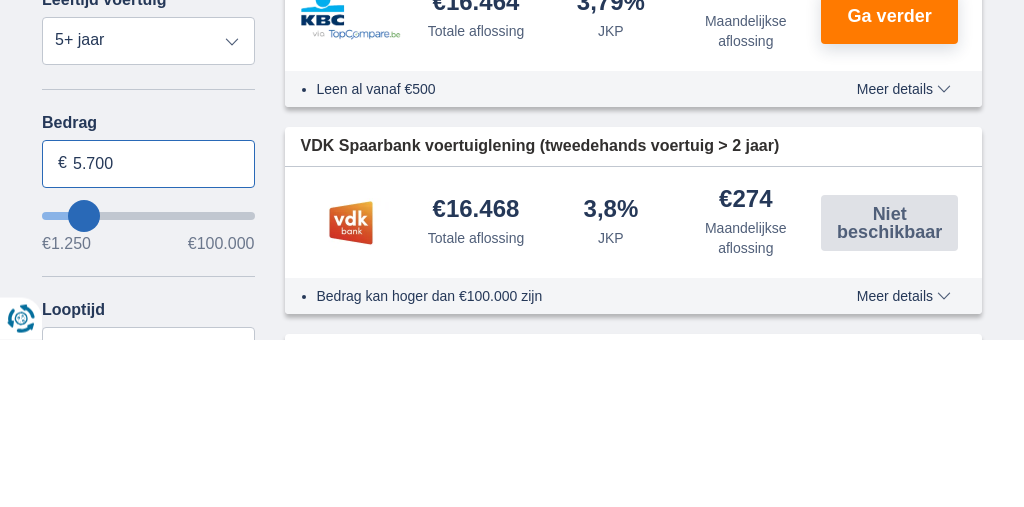click on "5.700" at bounding box center [148, 331] 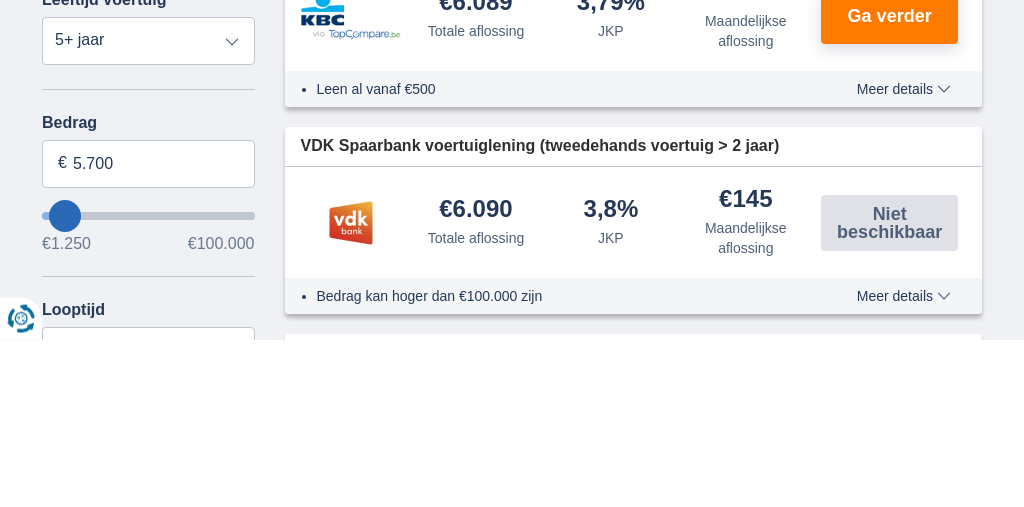 click on "×
widget.non-eligible-application.title
widget.non-eligible-application.text
non-eligible-application.overlay.left
non-eligible-application.overlay.right
×
cc.checkout.REJECTED.headline
cc.REJECTED
cc.REJECTED.button
Sorteer
Totale aflossing
JKP
Maandelijkse aflossing
Filter
Annuleren
Filters
Filteren op
Filteren op
Totale aflossing
JKP
Maandelijkse aflossing
Doel van de lening
Persoonlijke lening
Auto
Moto / fiets
Mobilhome / caravan
Renovatie
Energie
Schuldconsolidatie
Studie
Vakantie
Huwelijk
Meubelen
Elektronica
Meest Populair
Geldreserve
Type voertuig
Klassiek
Eco
Leeftijd voertuig
Nieuw
0-1 jaar
1-2 jaar
2-3 jaar
3-4 jaar
4-5 jaar
5+ jaar" at bounding box center (512, 1339) 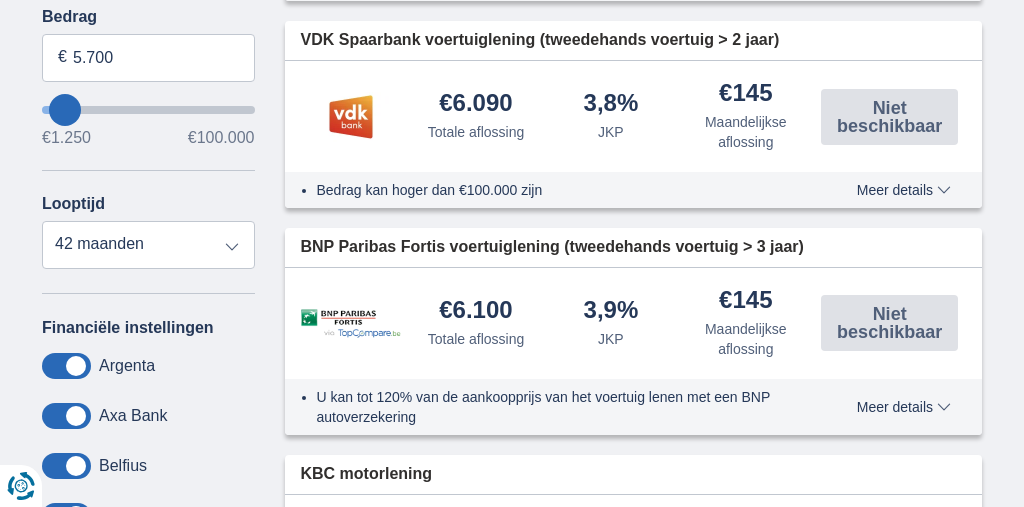scroll, scrollTop: 767, scrollLeft: 0, axis: vertical 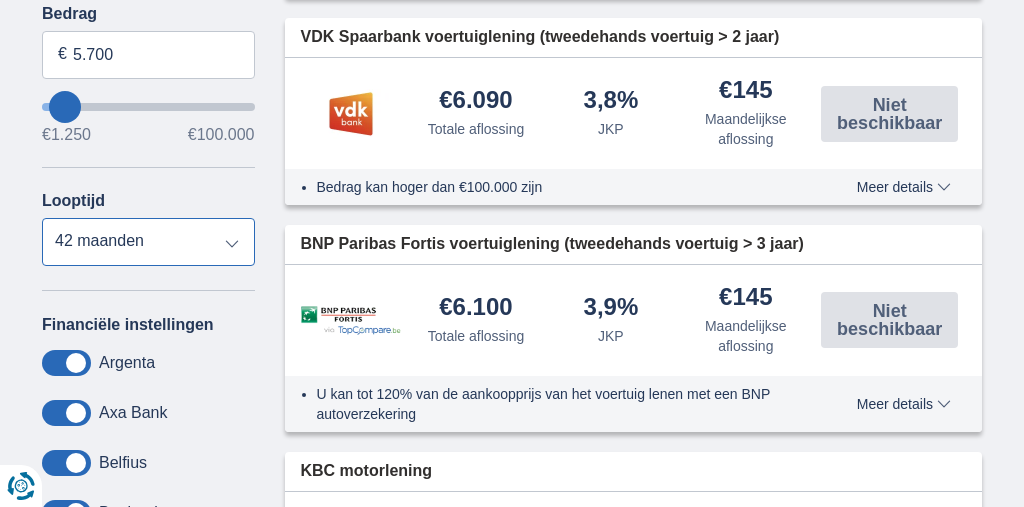 click on "12 maanden
18 maanden
24 maanden
30 maanden
36 maanden
42 maanden" at bounding box center (148, 242) 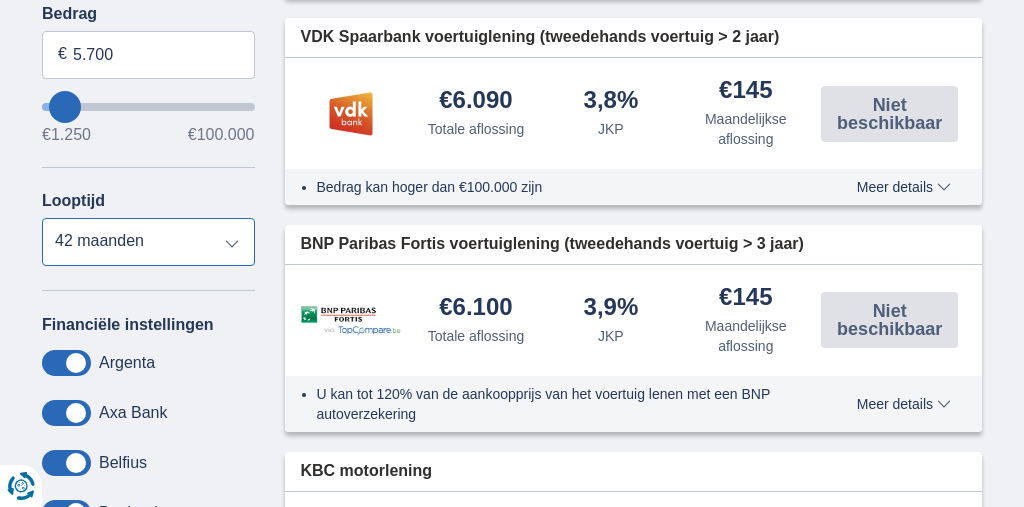 select on "36" 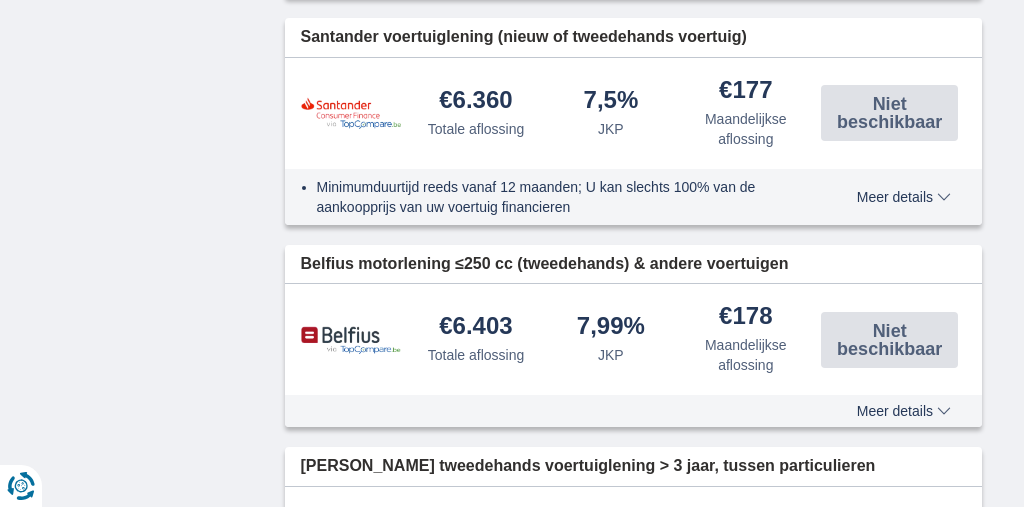 scroll, scrollTop: 3314, scrollLeft: 0, axis: vertical 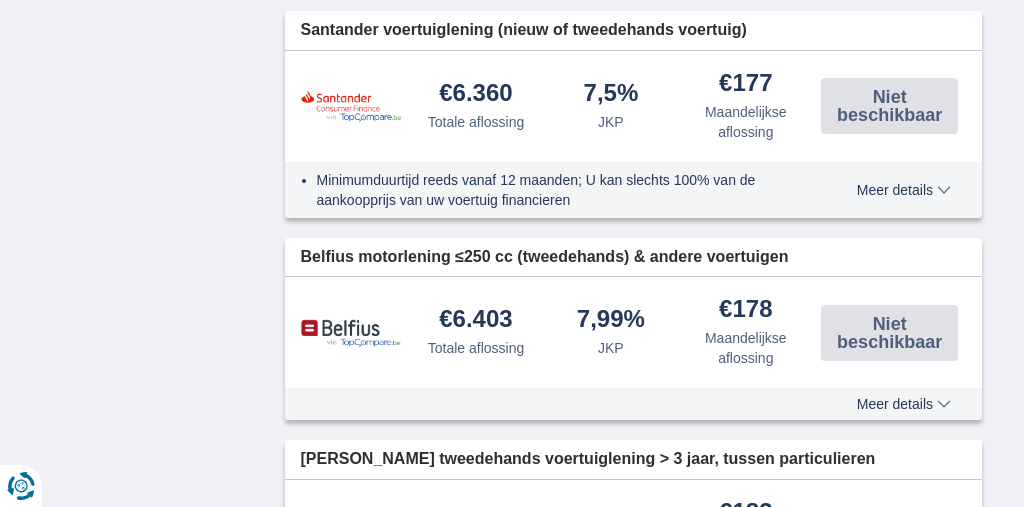 click on "Meer details" at bounding box center (904, 404) 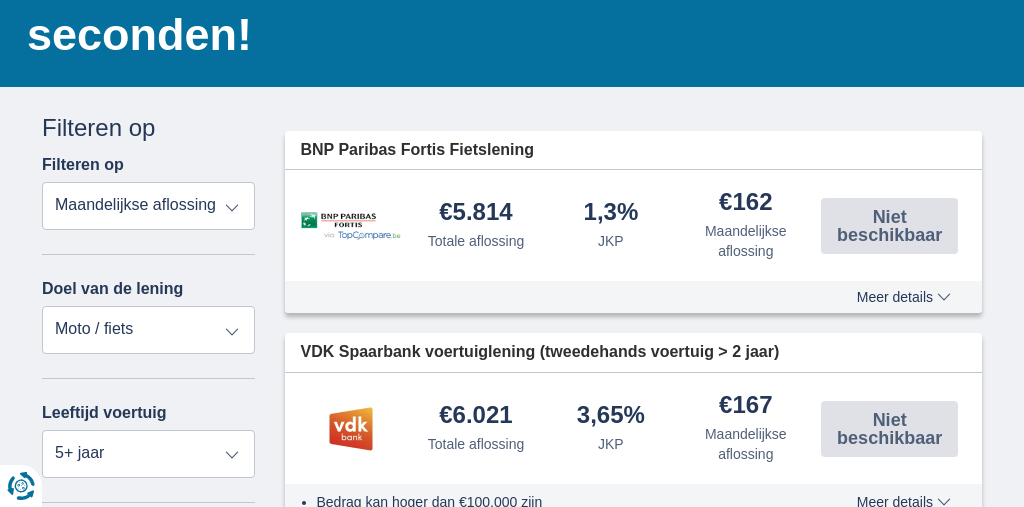 scroll, scrollTop: 246, scrollLeft: 0, axis: vertical 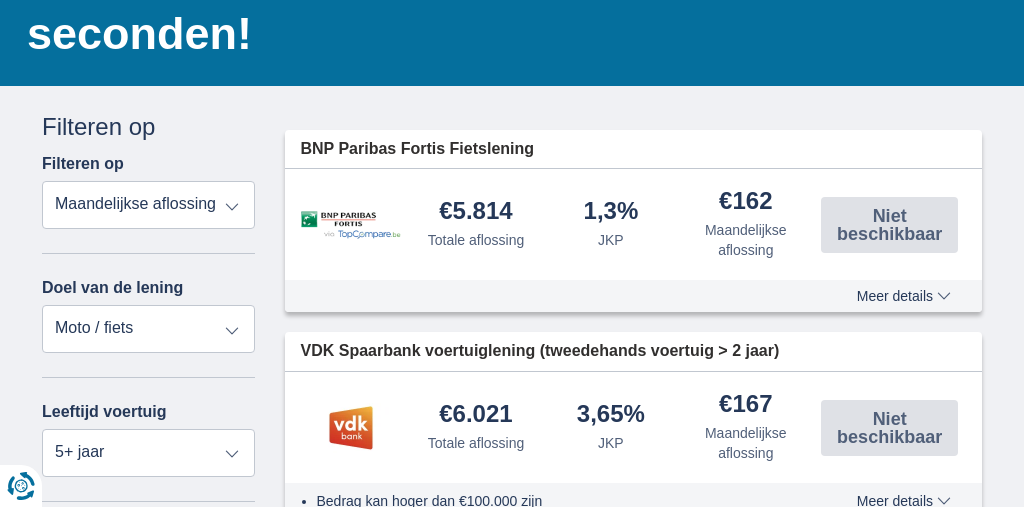 click on "Persoonlijke lening
Auto
Moto / fiets
Mobilhome / caravan
Renovatie
Energie
Schuldconsolidatie
Studie
Vakantie
Huwelijk
Meubelen
Elektronica
Meest Populair
Geldreserve" at bounding box center [148, 329] 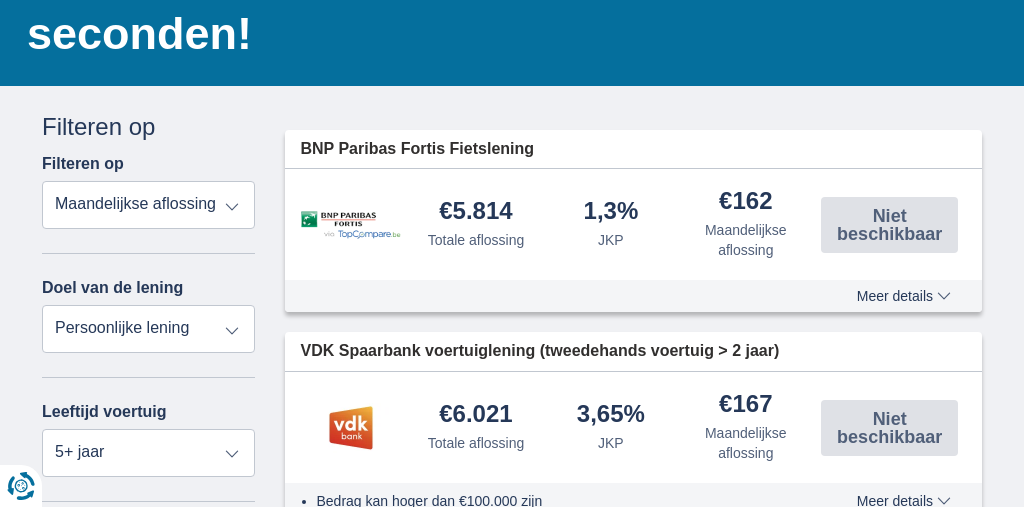 type on "7.500" 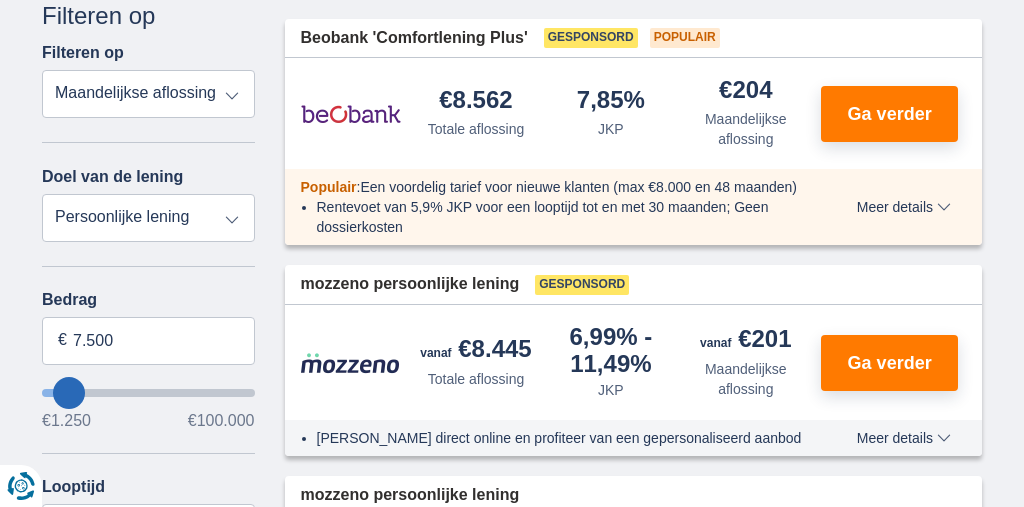 scroll, scrollTop: 379, scrollLeft: 0, axis: vertical 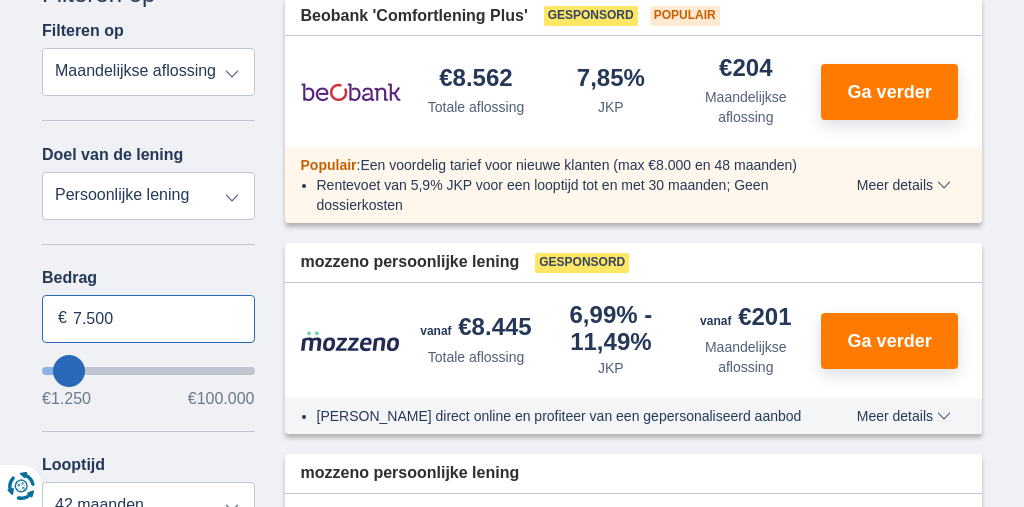 click on "7.500" at bounding box center (148, 319) 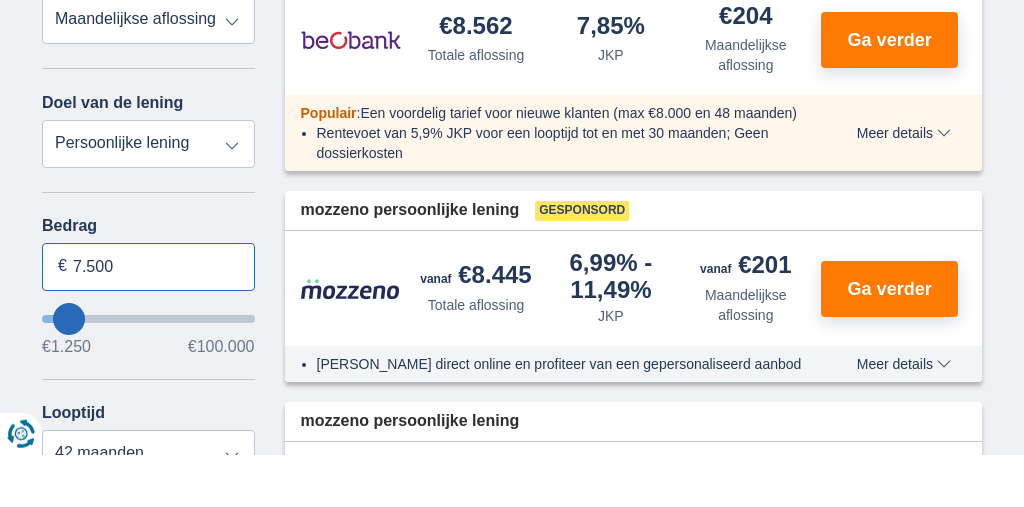 scroll, scrollTop: 379, scrollLeft: 0, axis: vertical 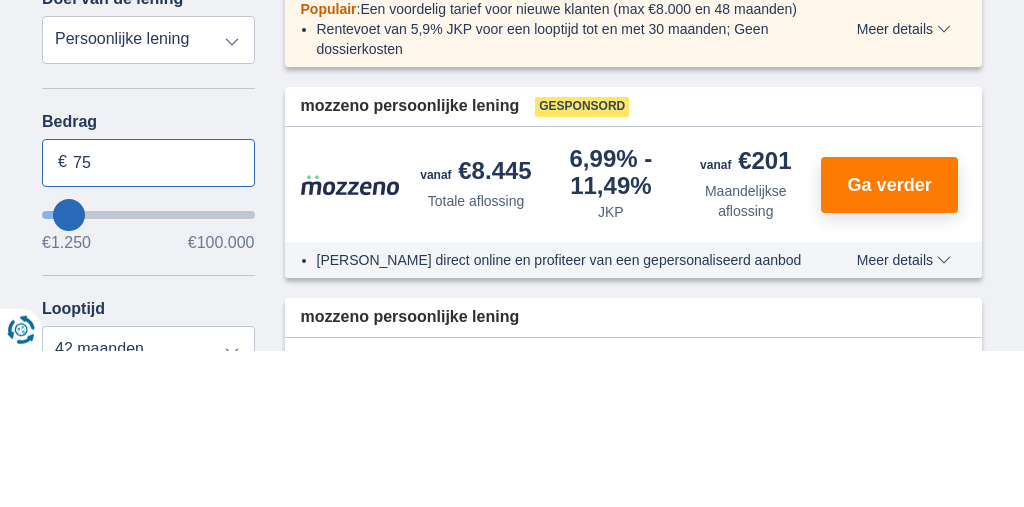 type on "7" 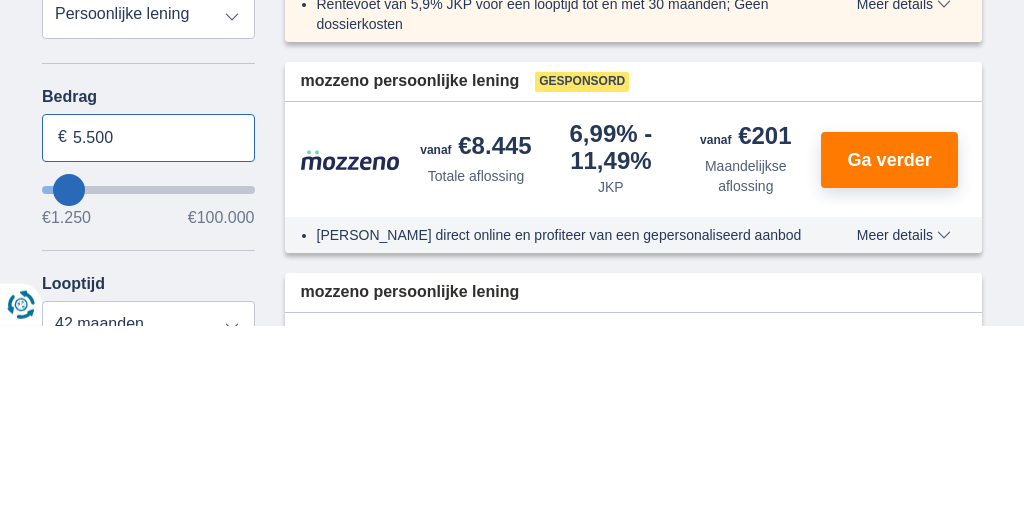 scroll, scrollTop: 379, scrollLeft: 0, axis: vertical 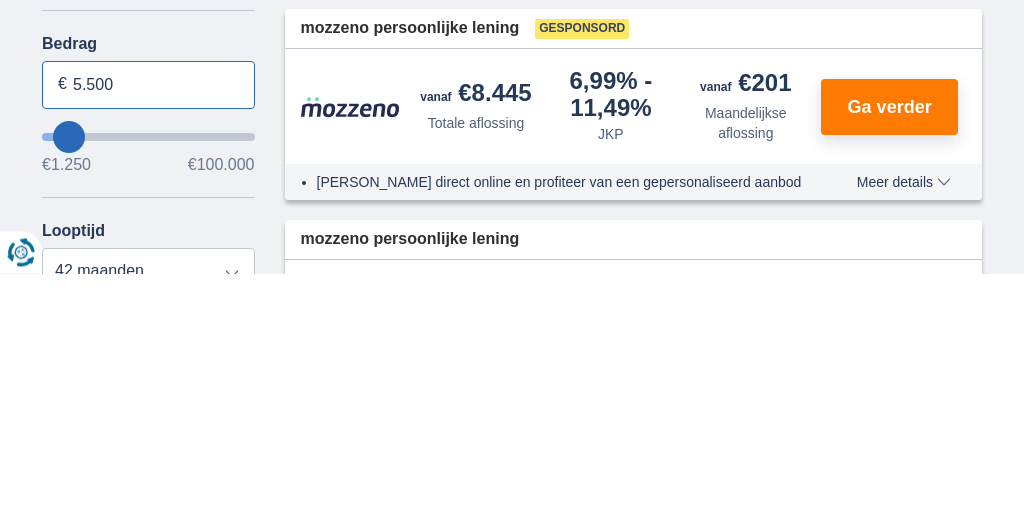 type on "5.500" 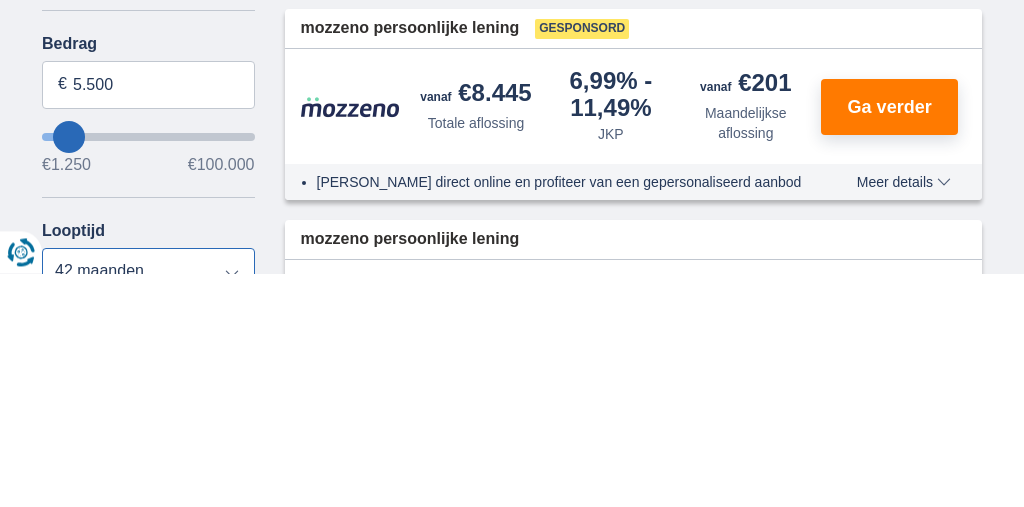 click on "12 maanden
18 maanden
24 maanden
30 maanden
36 maanden
42 maanden" at bounding box center (148, 506) 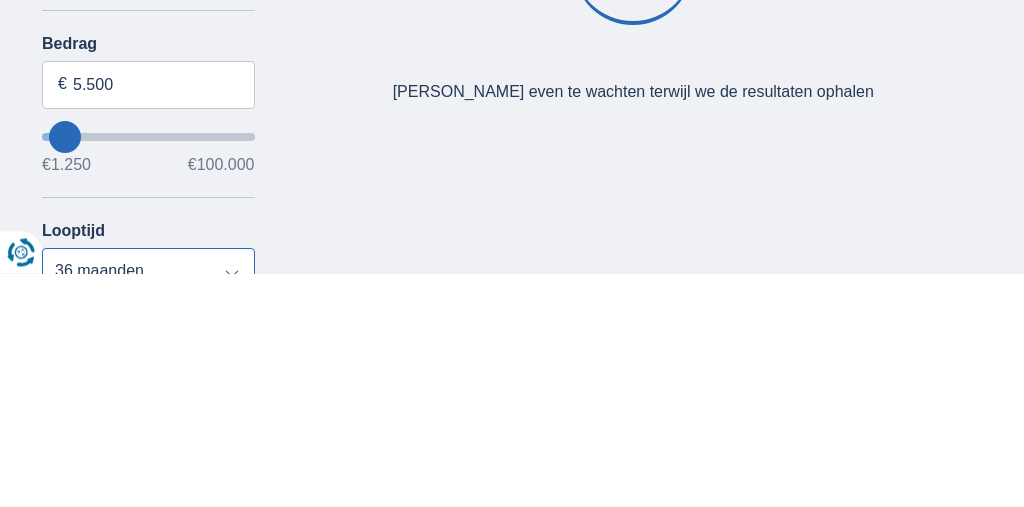 scroll, scrollTop: 379, scrollLeft: 0, axis: vertical 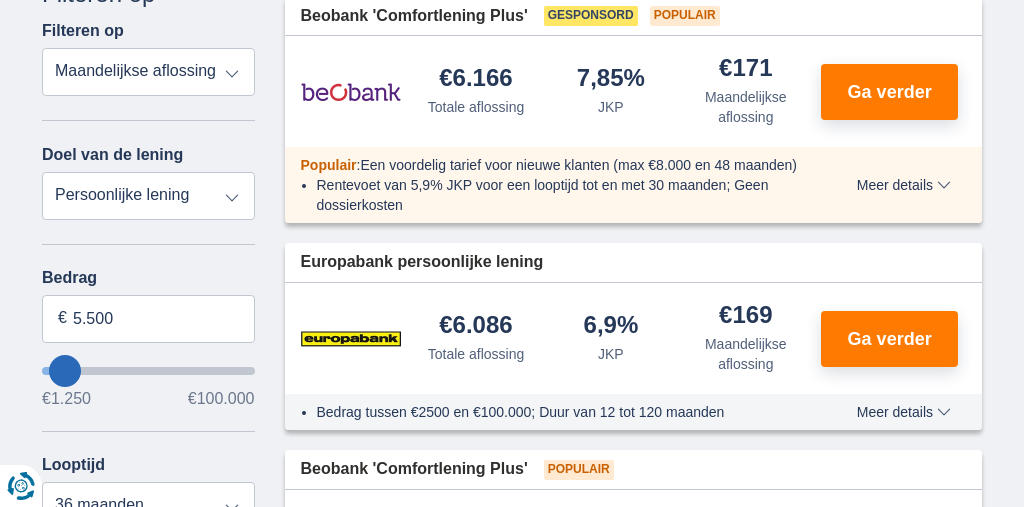 click on "×
widget.non-eligible-application.title
widget.non-eligible-application.text
non-eligible-application.overlay.left
non-eligible-application.overlay.right
×
cc.checkout.REJECTED.headline
cc.REJECTED
cc.REJECTED.button
Sorteer
Totale aflossing
JKP
Maandelijkse aflossing
Filter
Annuleren
Filters
Filteren op
Filteren op
Totale aflossing
JKP
Maandelijkse aflossing
Doel van de lening
Persoonlijke lening
Auto
Moto / fiets
Mobilhome / caravan
Renovatie
Energie
Schuldconsolidatie
Studie
Vakantie
Huwelijk
Meubelen
Elektronica
Meest Populair
Geldreserve
Type voertuig
Klassiek
Eco
Leeftijd voertuig
Nieuw
0-1 jaar
1-2 jaar
2-3 jaar
3-4 jaar
4-5 jaar
5+ jaar" at bounding box center (512, 1168) 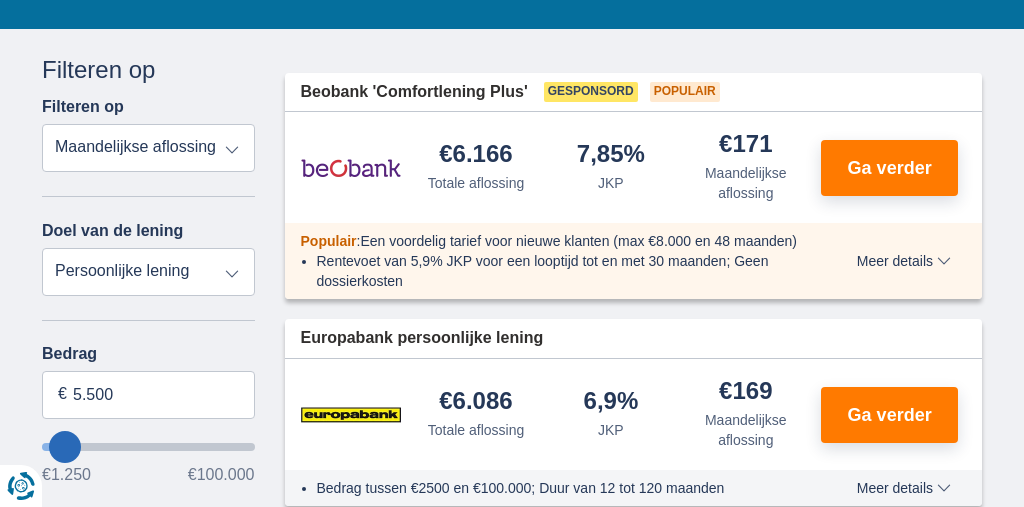 scroll, scrollTop: 0, scrollLeft: 0, axis: both 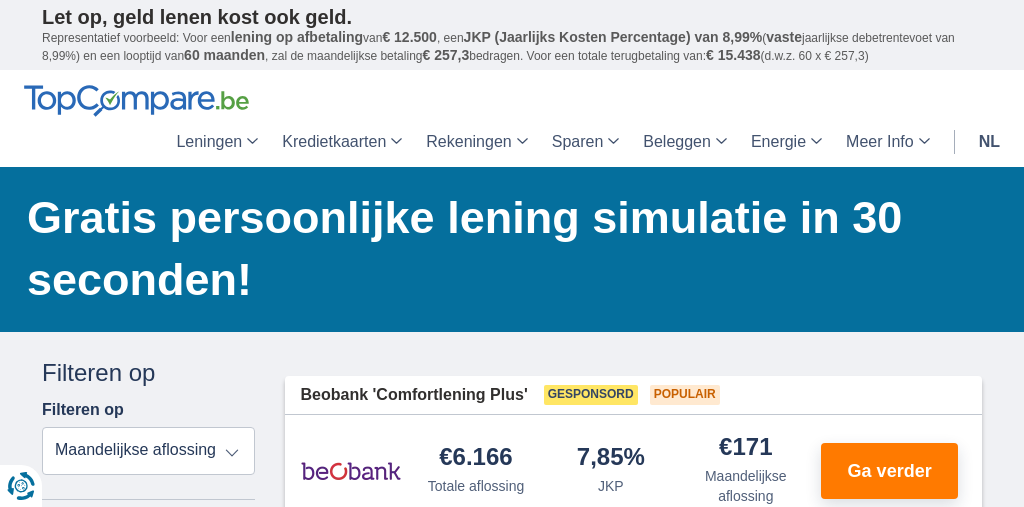 click on "Beobank 'Comfortlening Plus'
Gesponsord
Populair
€6.166
Totale aflossing
JKP" at bounding box center (634, 1535) 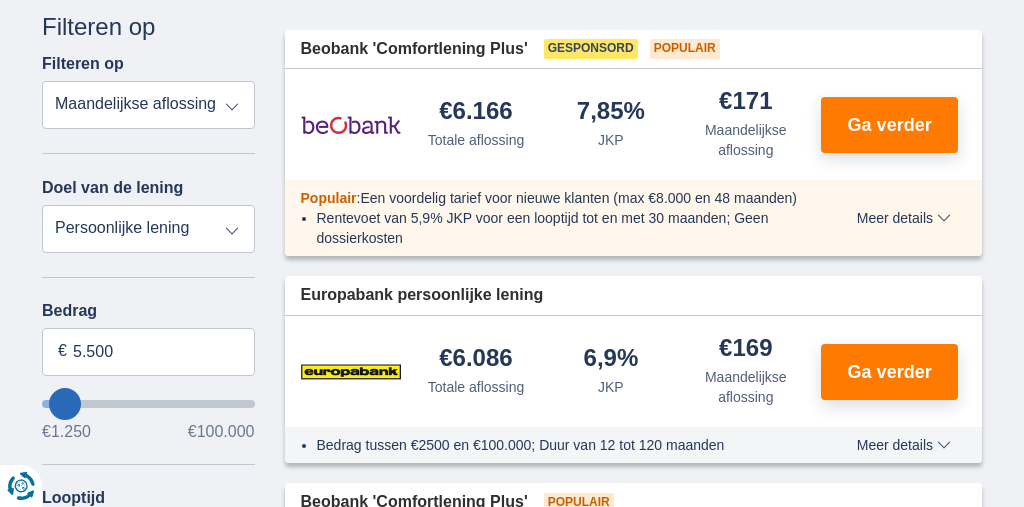 scroll, scrollTop: 348, scrollLeft: 0, axis: vertical 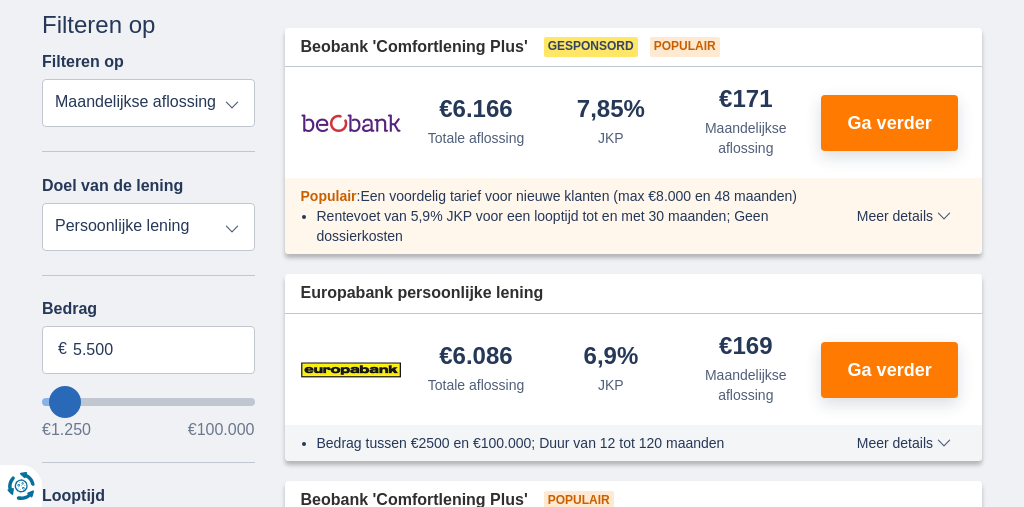 click on "Meer details" at bounding box center [904, 216] 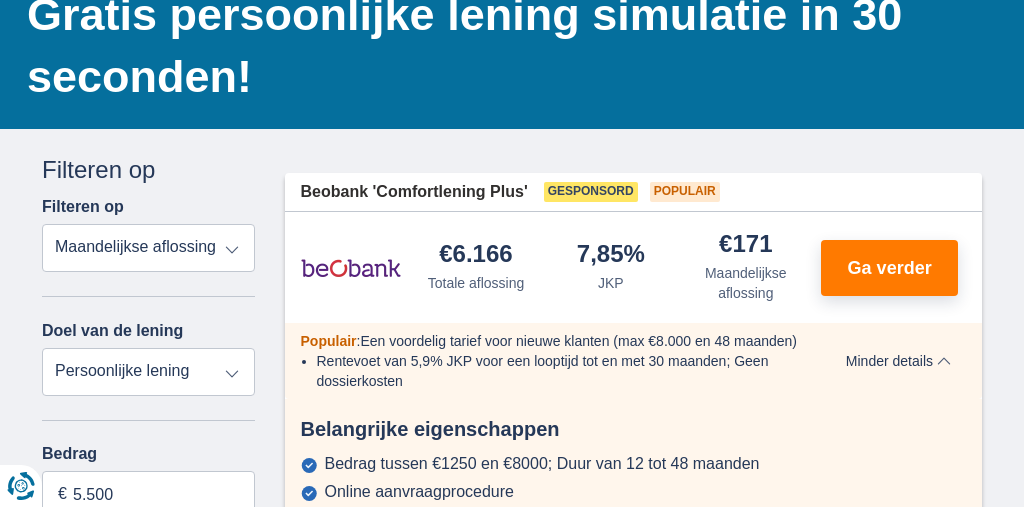 scroll, scrollTop: 0, scrollLeft: 0, axis: both 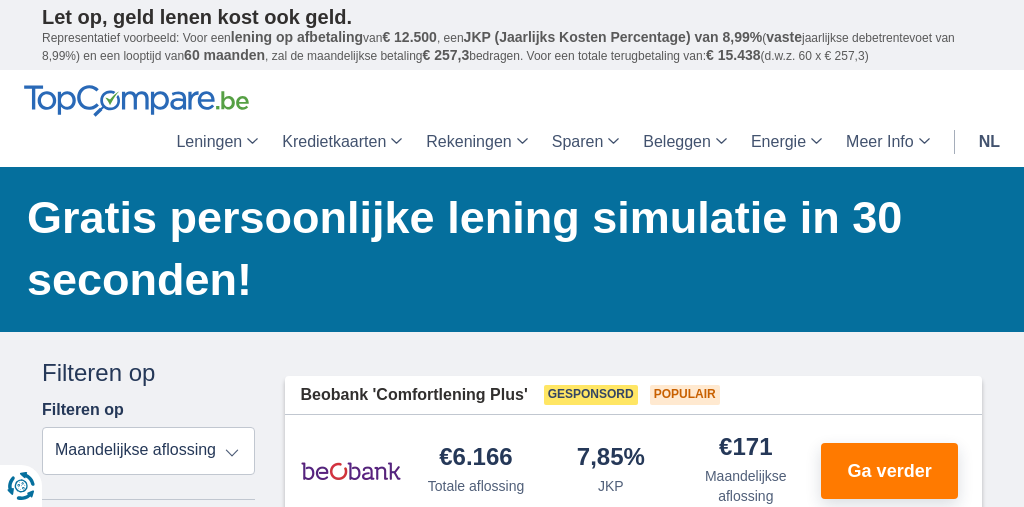 click on "Let op, geld lenen kost ook geld.
Representatief voorbeeld: Voor een  lening op afbetaling  van  € 12.500 , een  JKP (Jaarlijks Kosten Percentage) van 8,99%  ( vaste  jaarlijkse debetrentevoet van 8,99%) en een looptijd van  60 maanden , zal de maandelijkse betaling  € 257,3  bedragen. Voor een totale terugbetaling van:  € 15.438  (d.w.z. 60 x € 257,3)" at bounding box center (512, 35) 